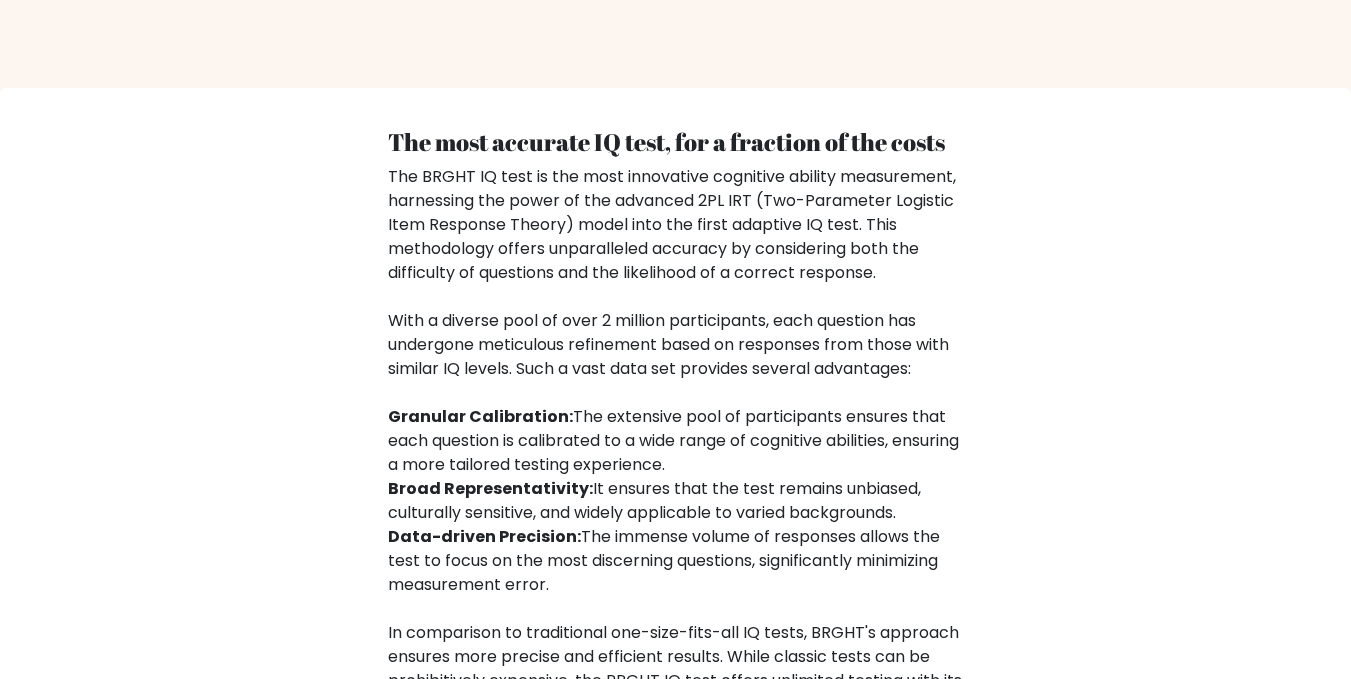 scroll, scrollTop: 3323, scrollLeft: 0, axis: vertical 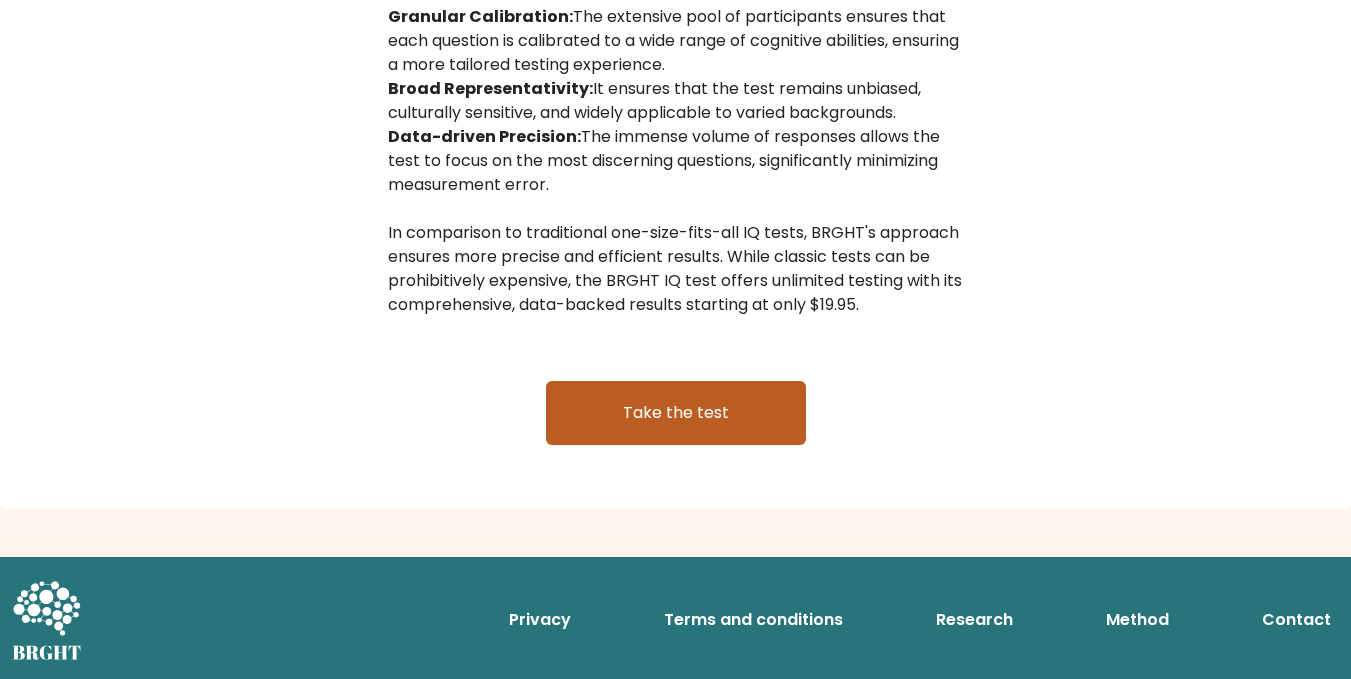click on "Take the test" at bounding box center [676, 413] 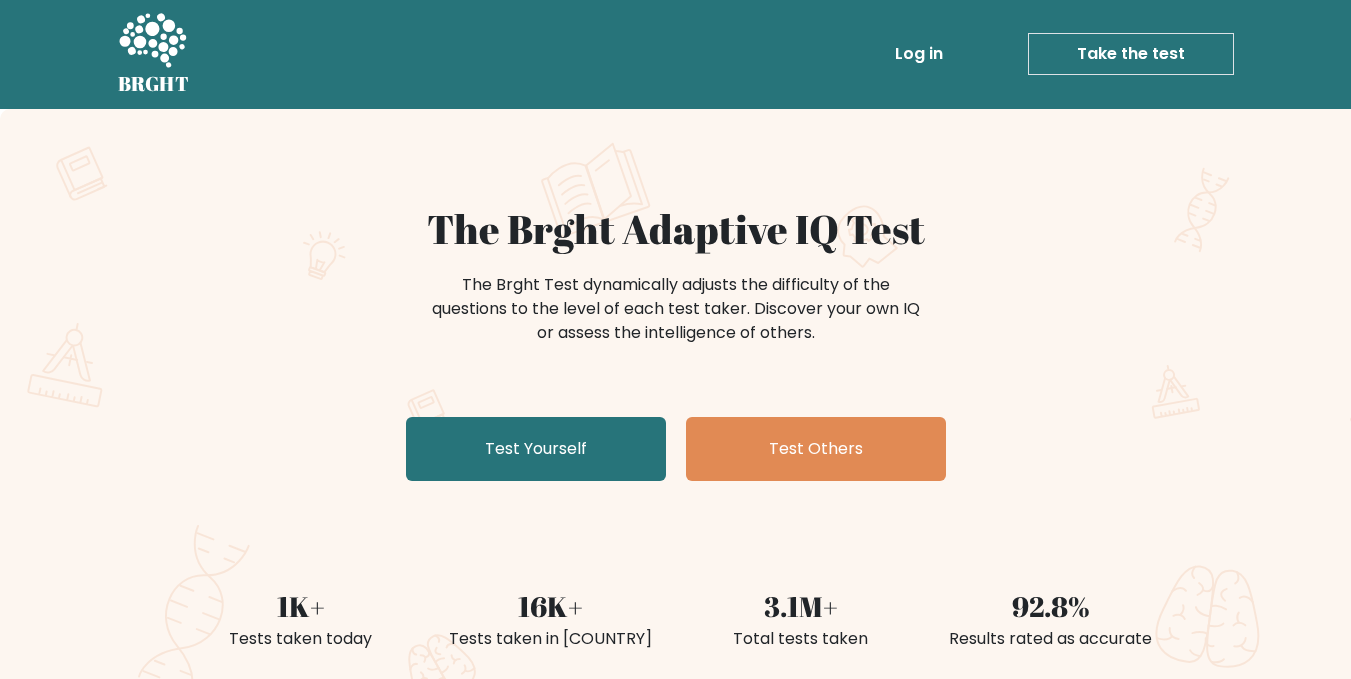 scroll, scrollTop: 0, scrollLeft: 0, axis: both 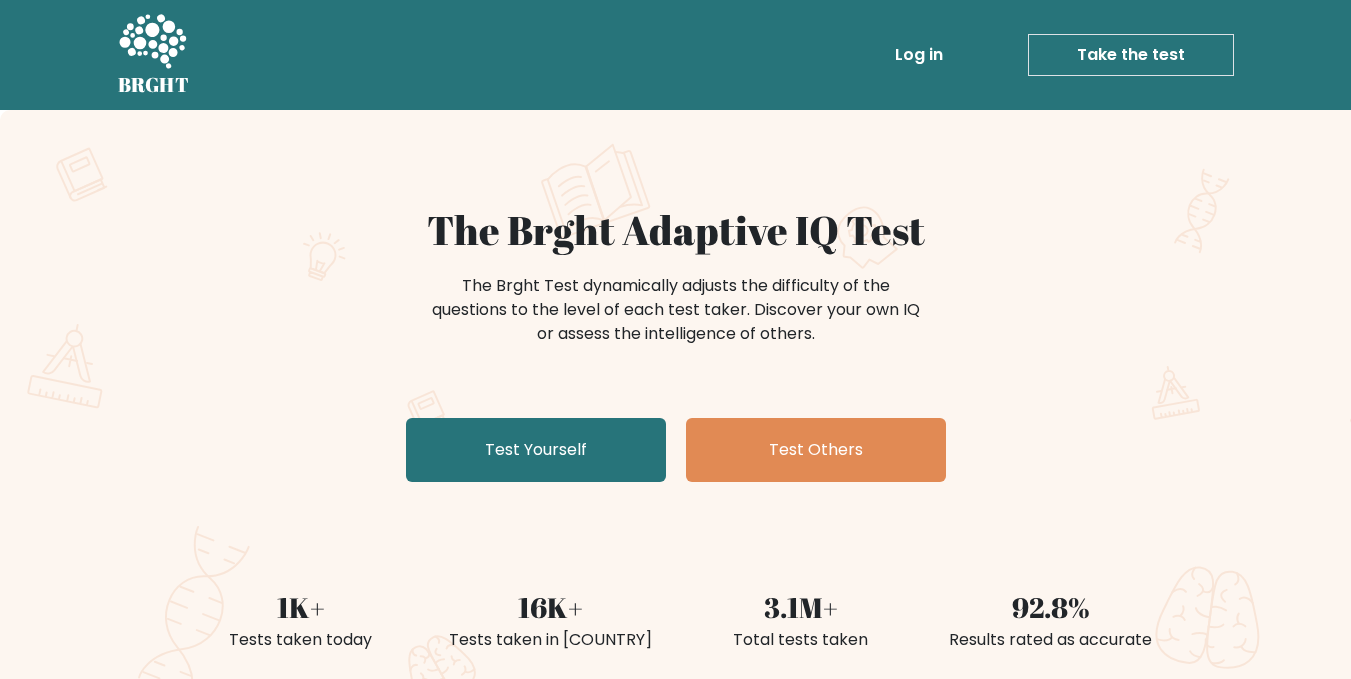 click on "Take the test" at bounding box center [1131, 55] 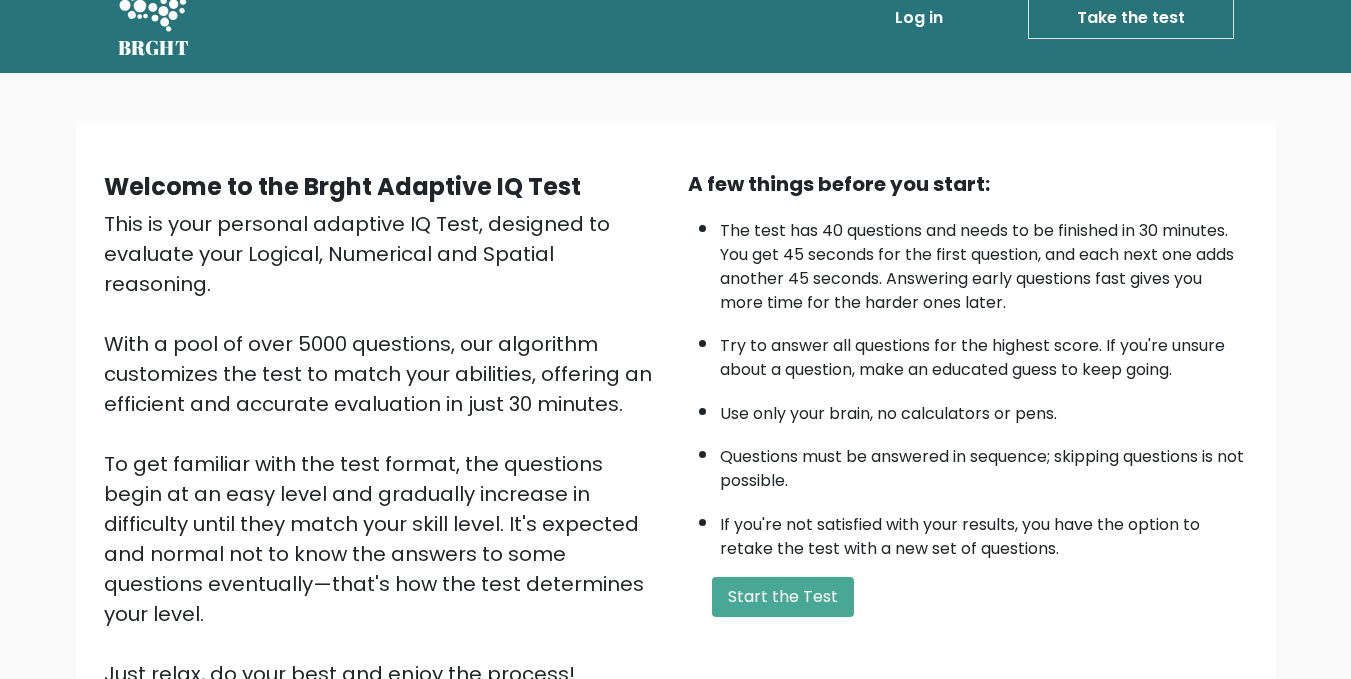 scroll, scrollTop: 0, scrollLeft: 0, axis: both 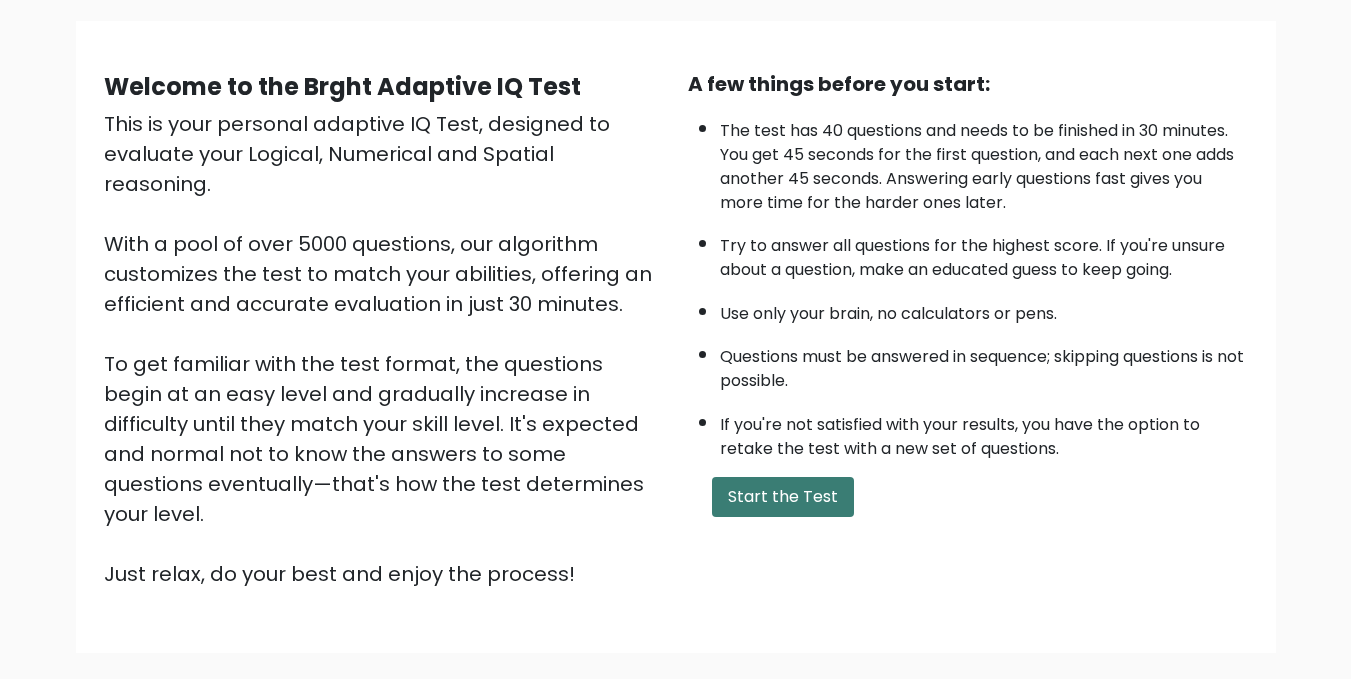 click on "Start the Test" at bounding box center (783, 497) 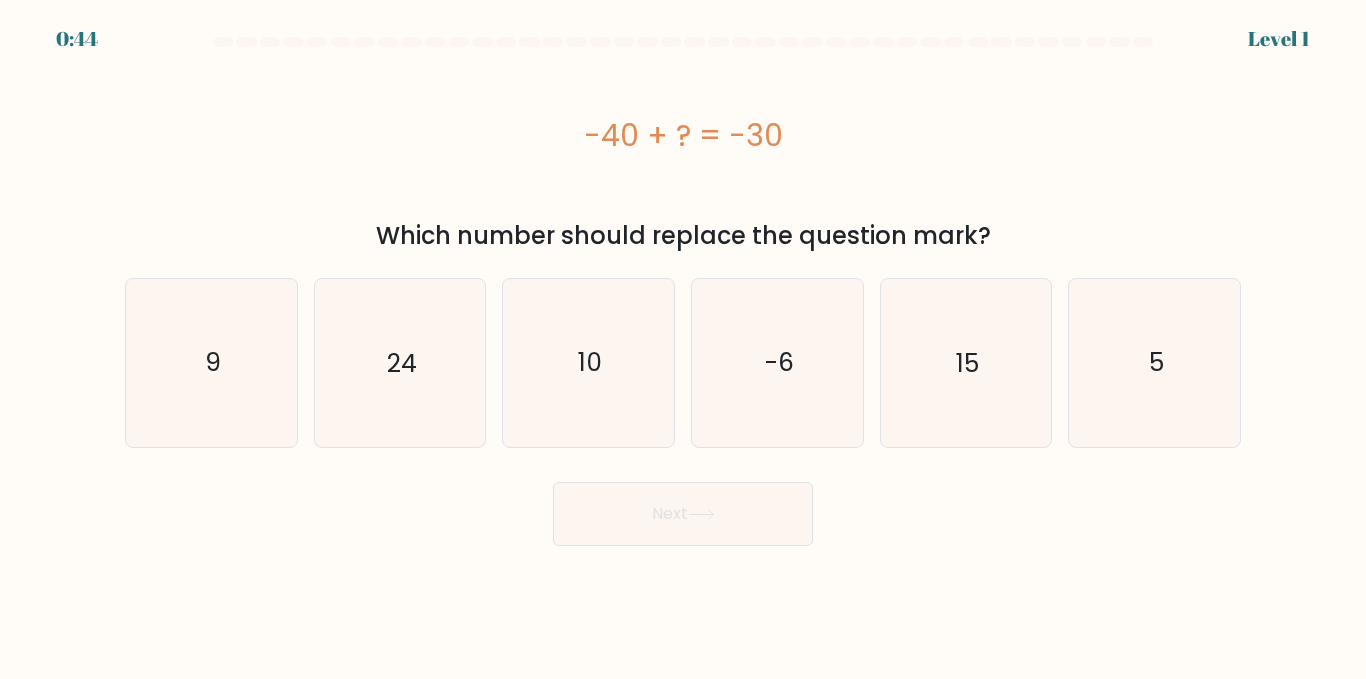 scroll, scrollTop: 0, scrollLeft: 0, axis: both 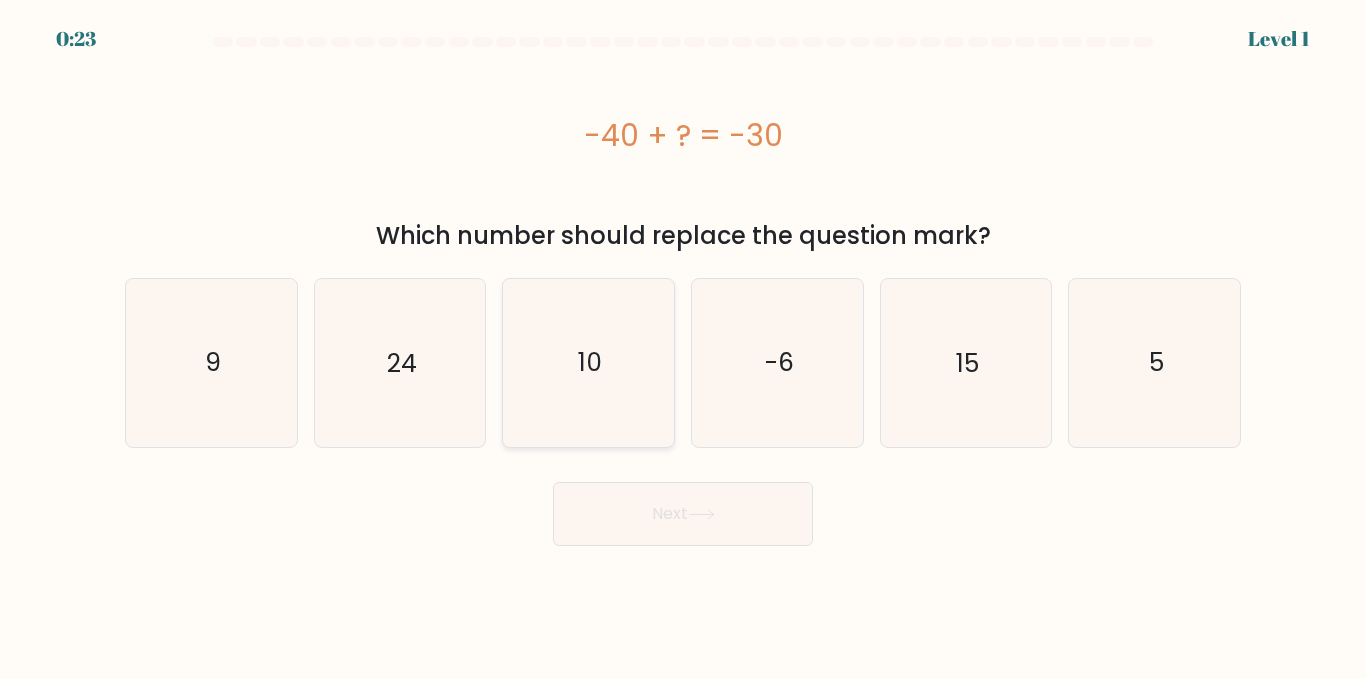 click on "10" 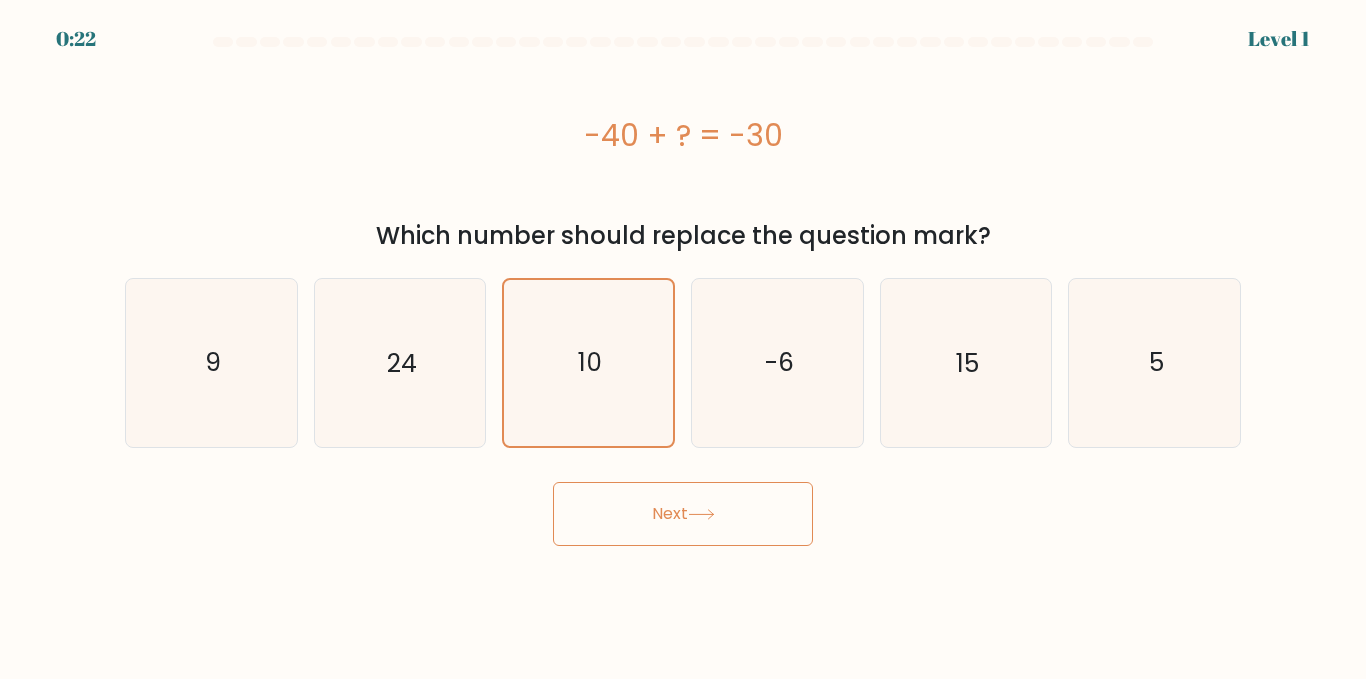 click on "Next" at bounding box center (683, 514) 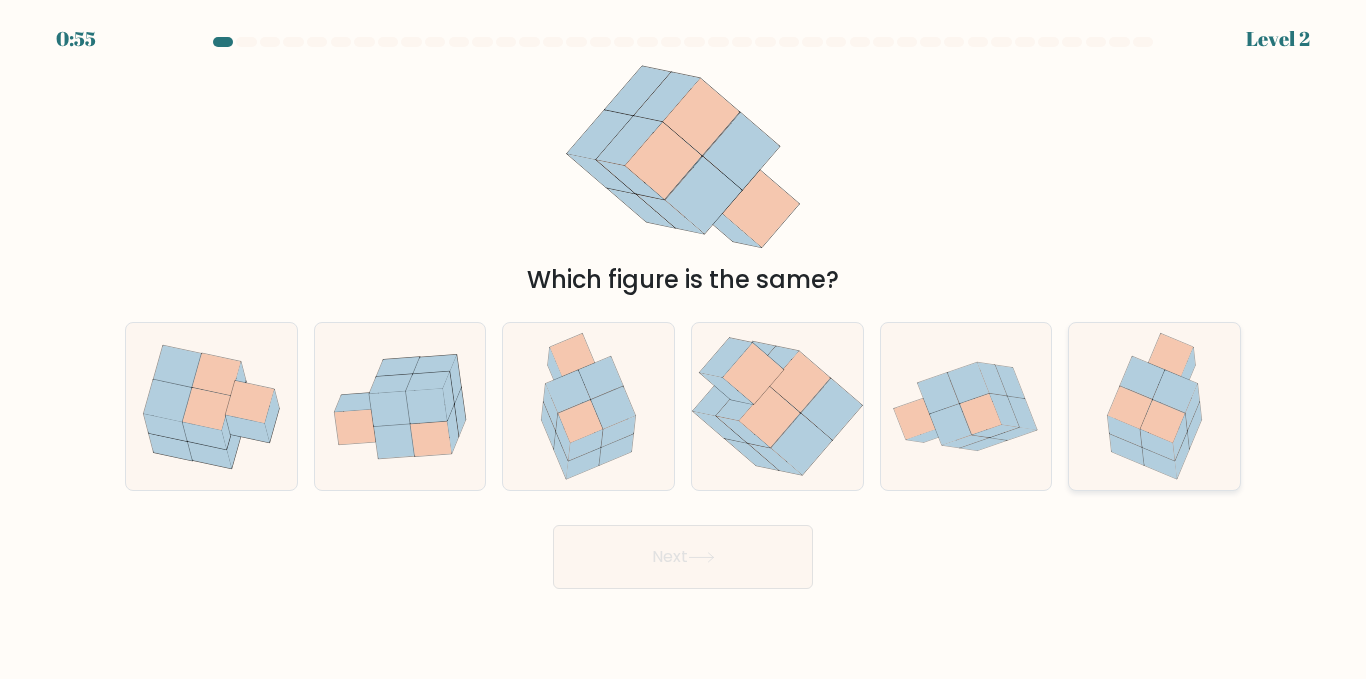 drag, startPoint x: 1166, startPoint y: 450, endPoint x: 1139, endPoint y: 454, distance: 27.294687 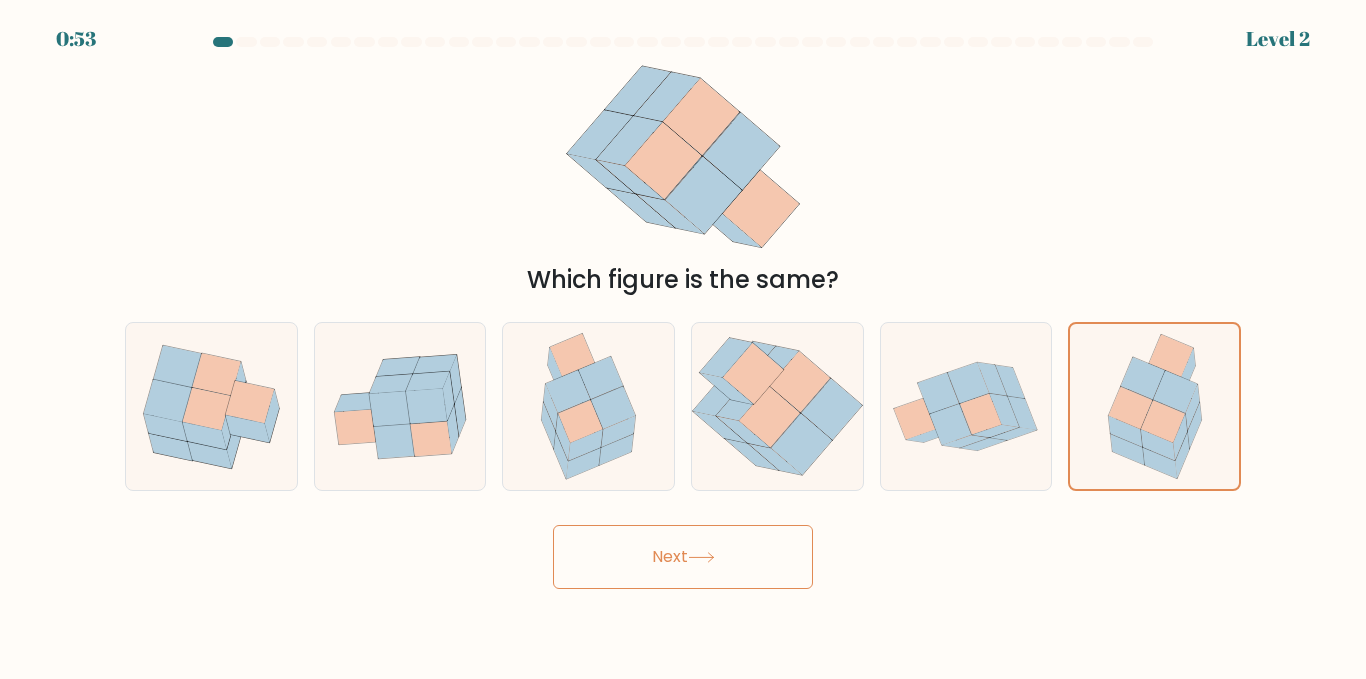 click on "Next" at bounding box center (683, 557) 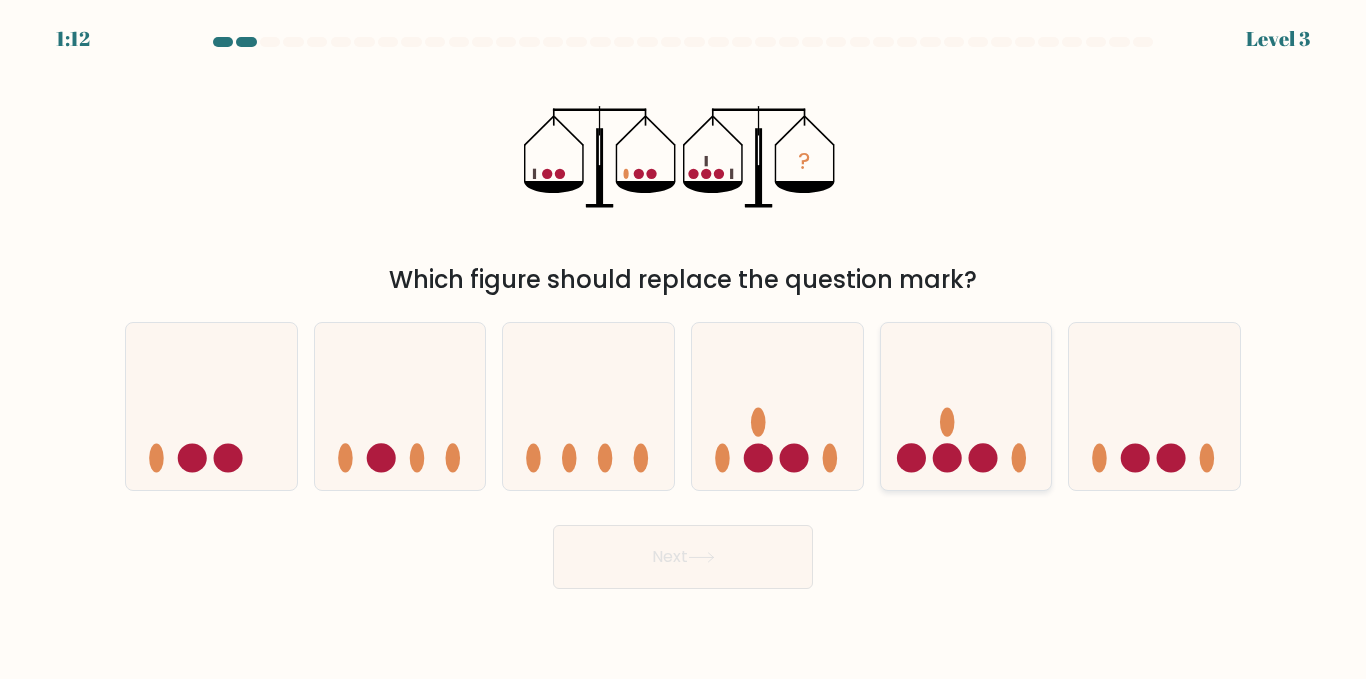 click 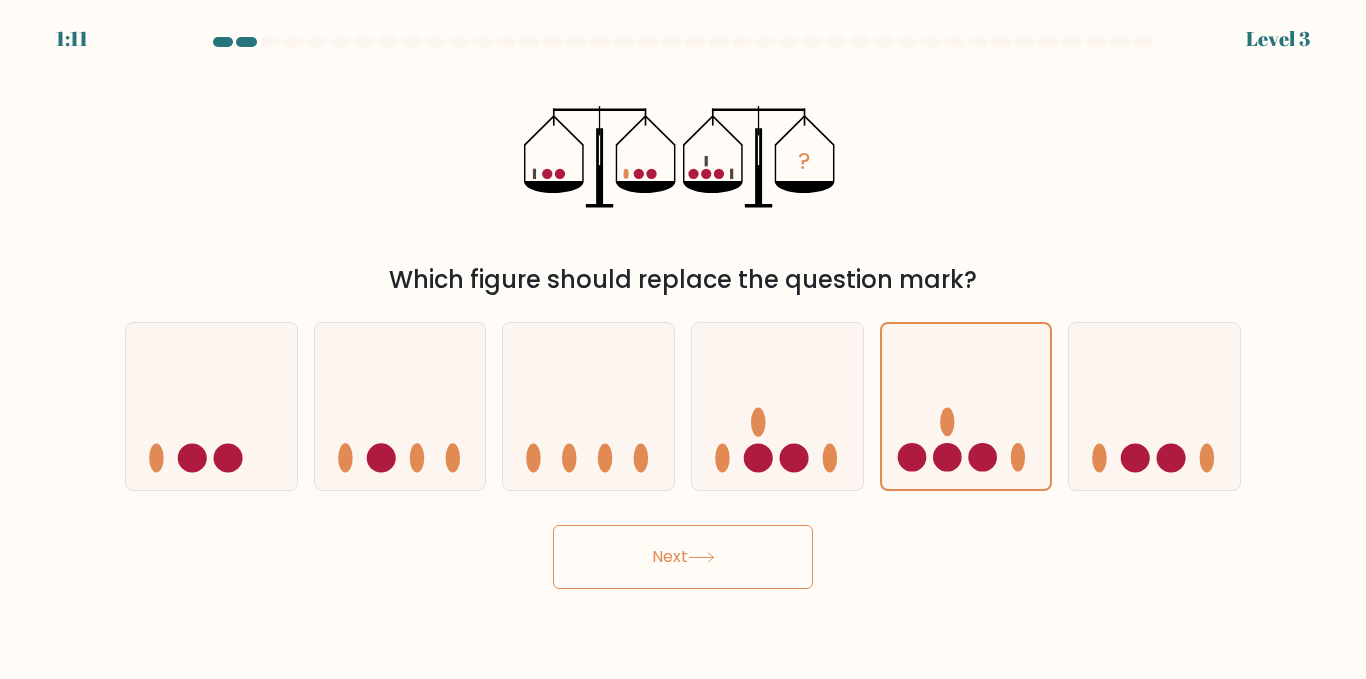 click on "Next" at bounding box center [683, 557] 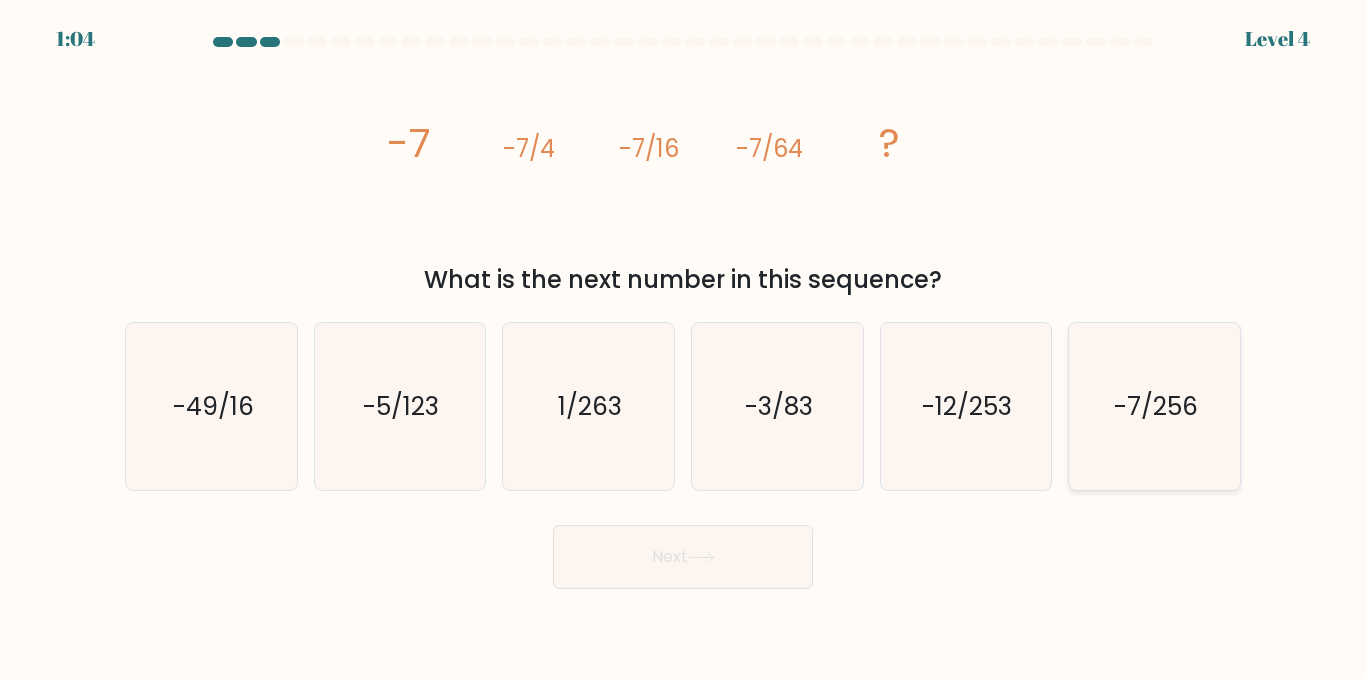 click on "-7/256" 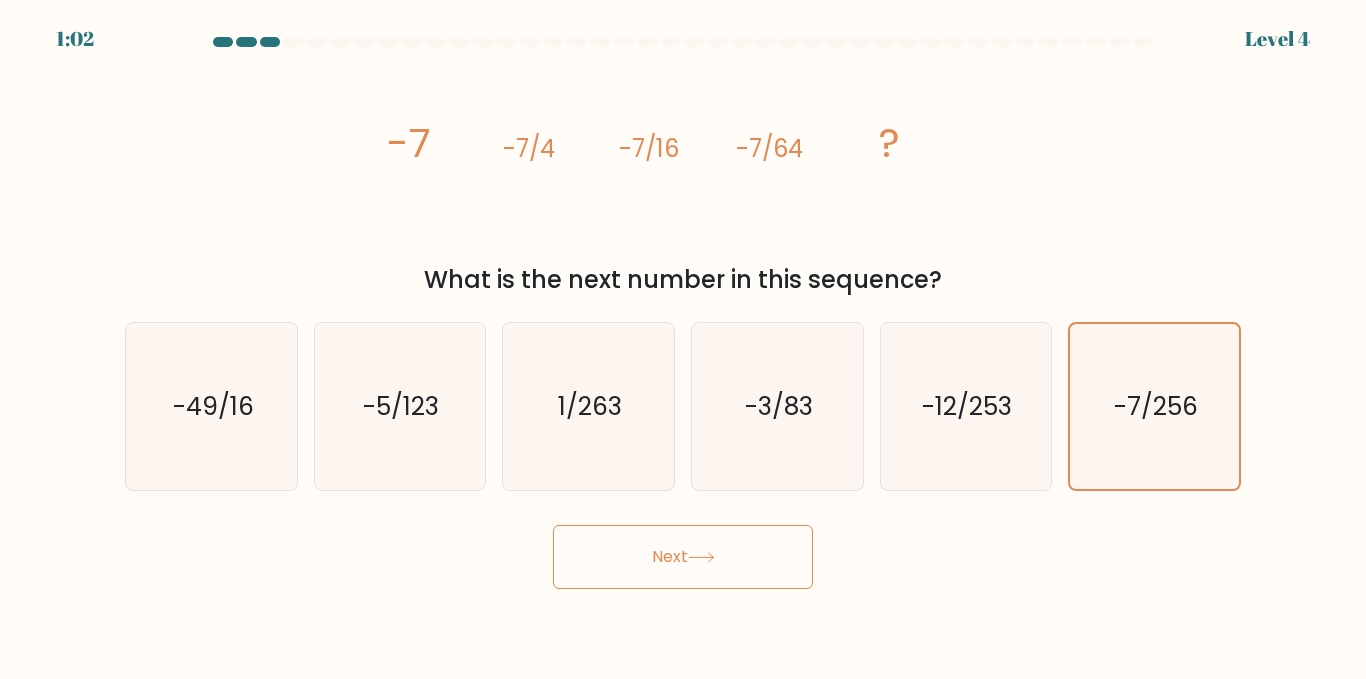 click on "Next" at bounding box center [683, 557] 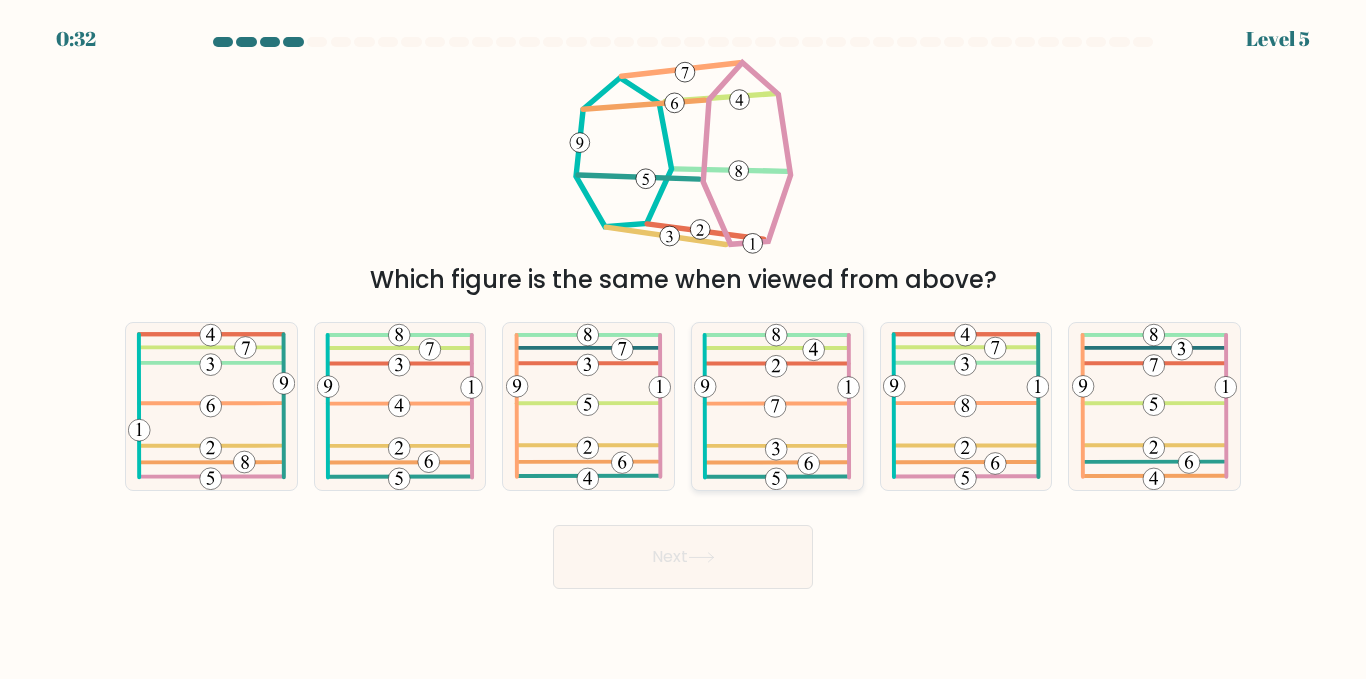 click 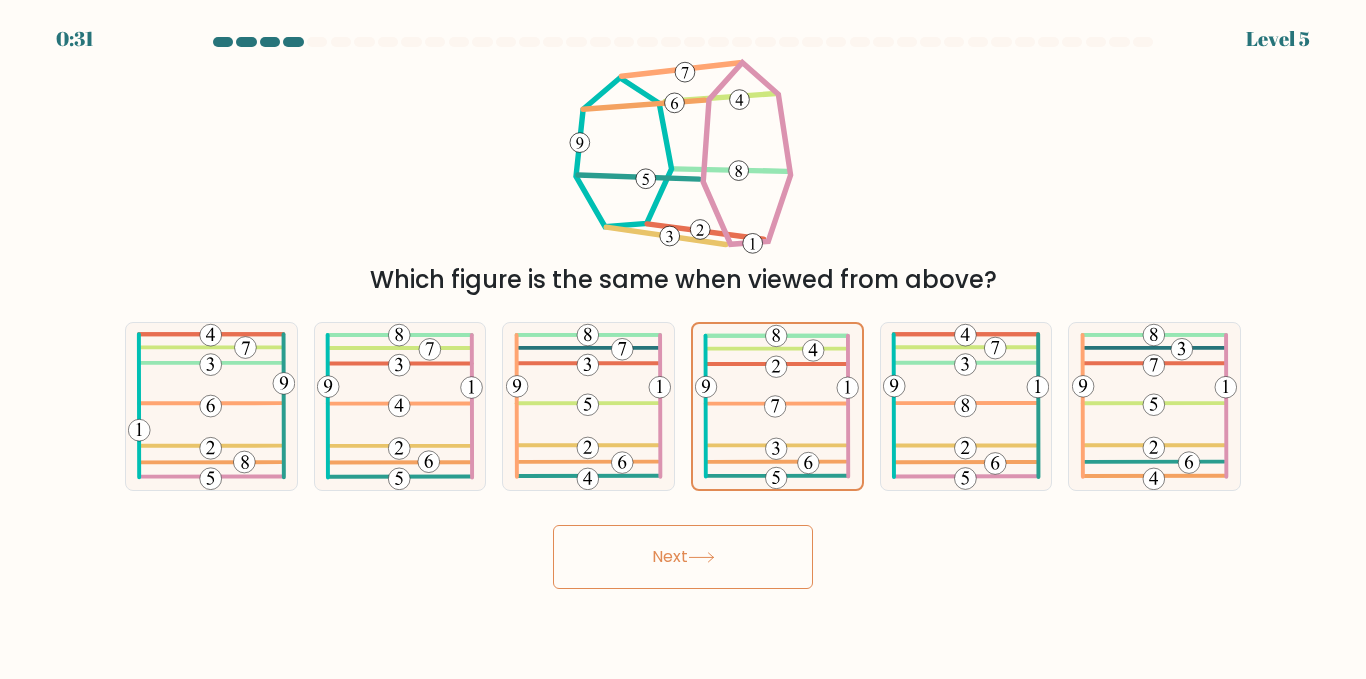 click on "Next" at bounding box center (683, 557) 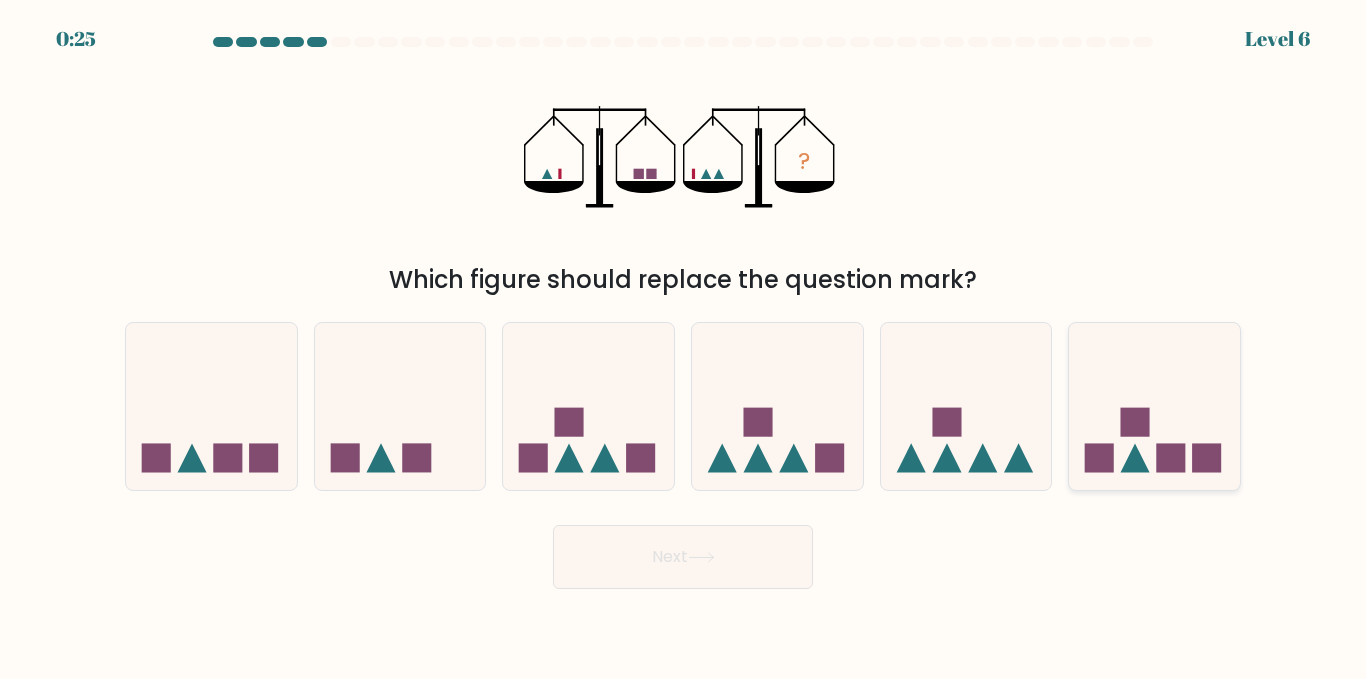 click 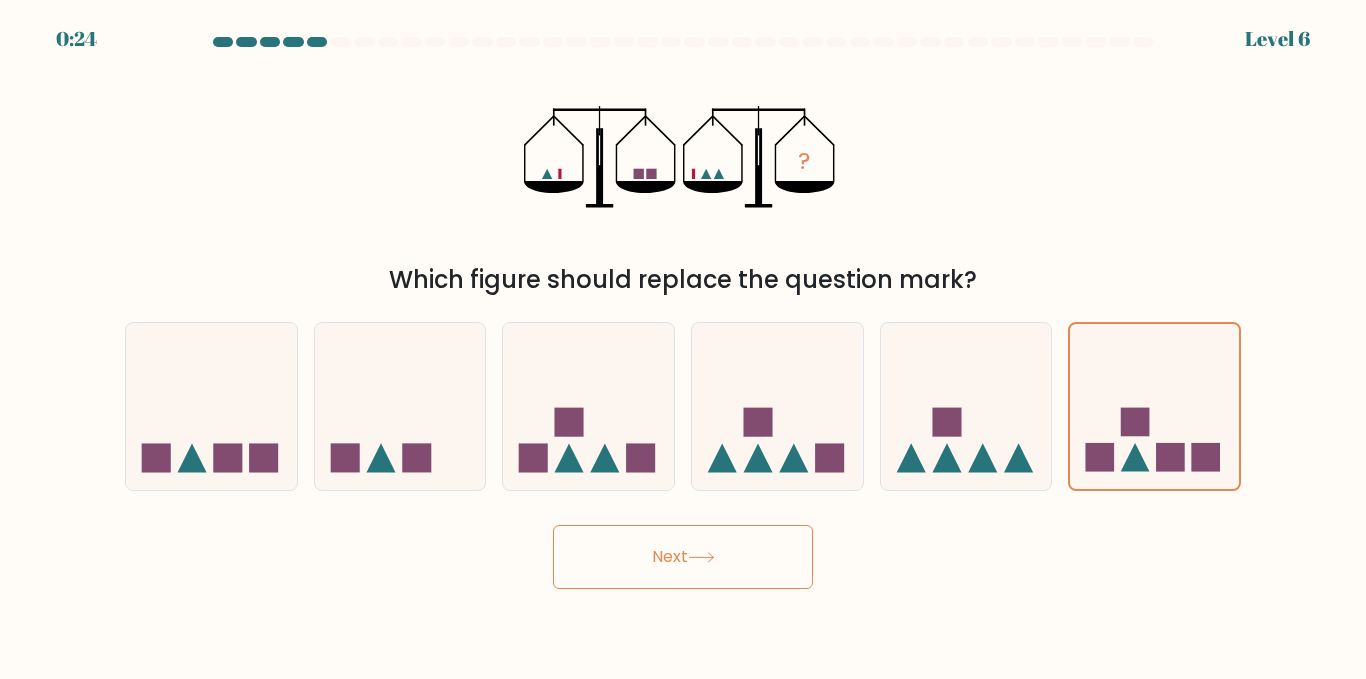 click on "Next" at bounding box center (683, 557) 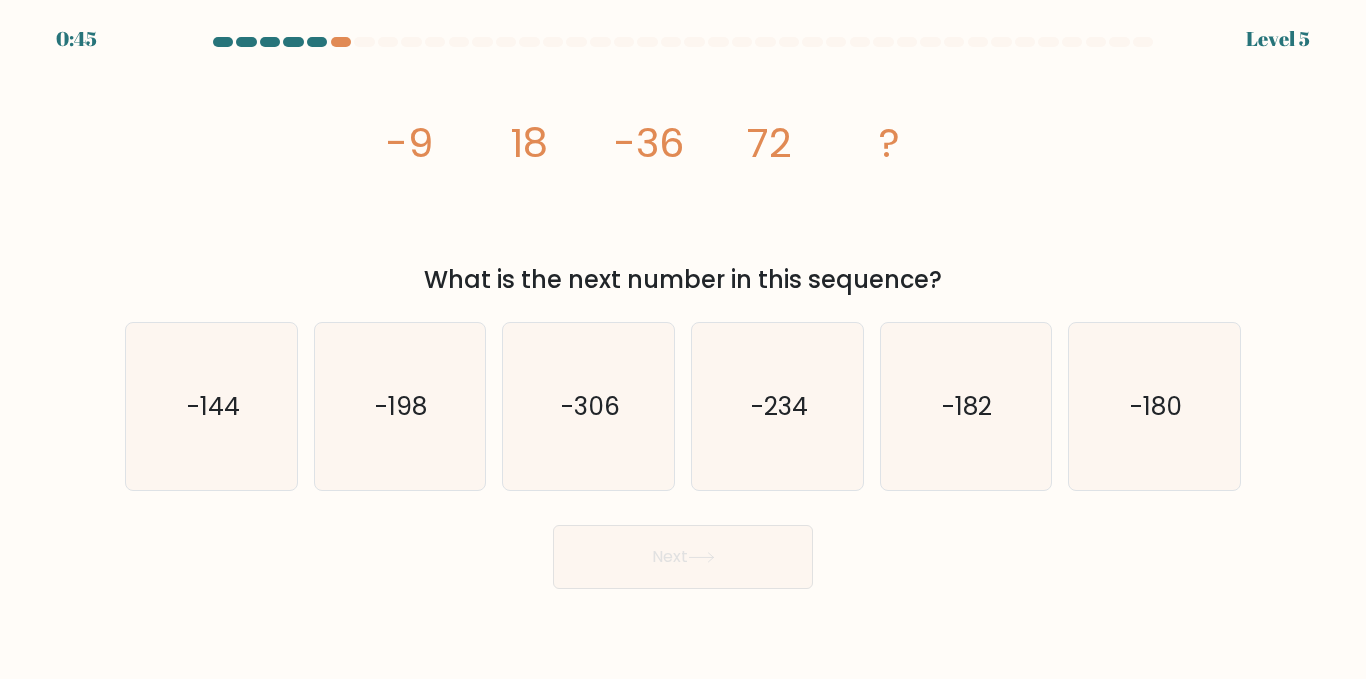 drag, startPoint x: 920, startPoint y: 281, endPoint x: 403, endPoint y: 278, distance: 517.0087 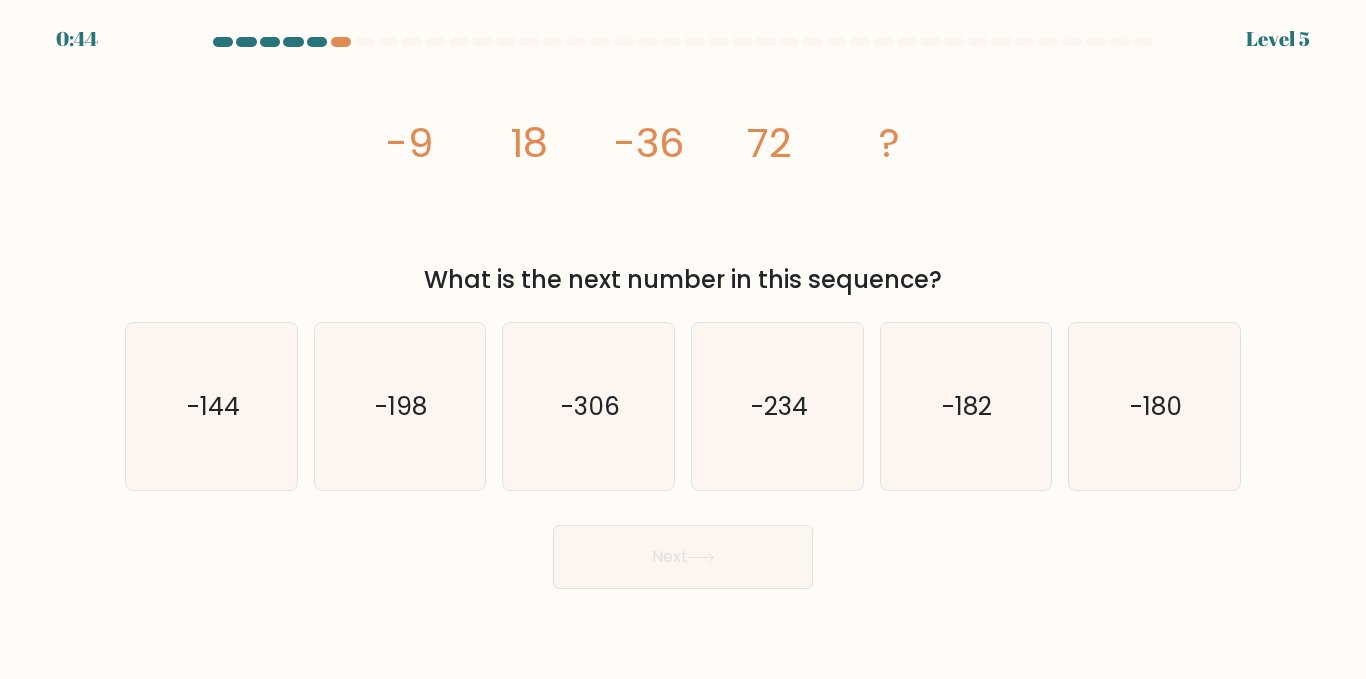 copy on "What is the next number in this sequence?" 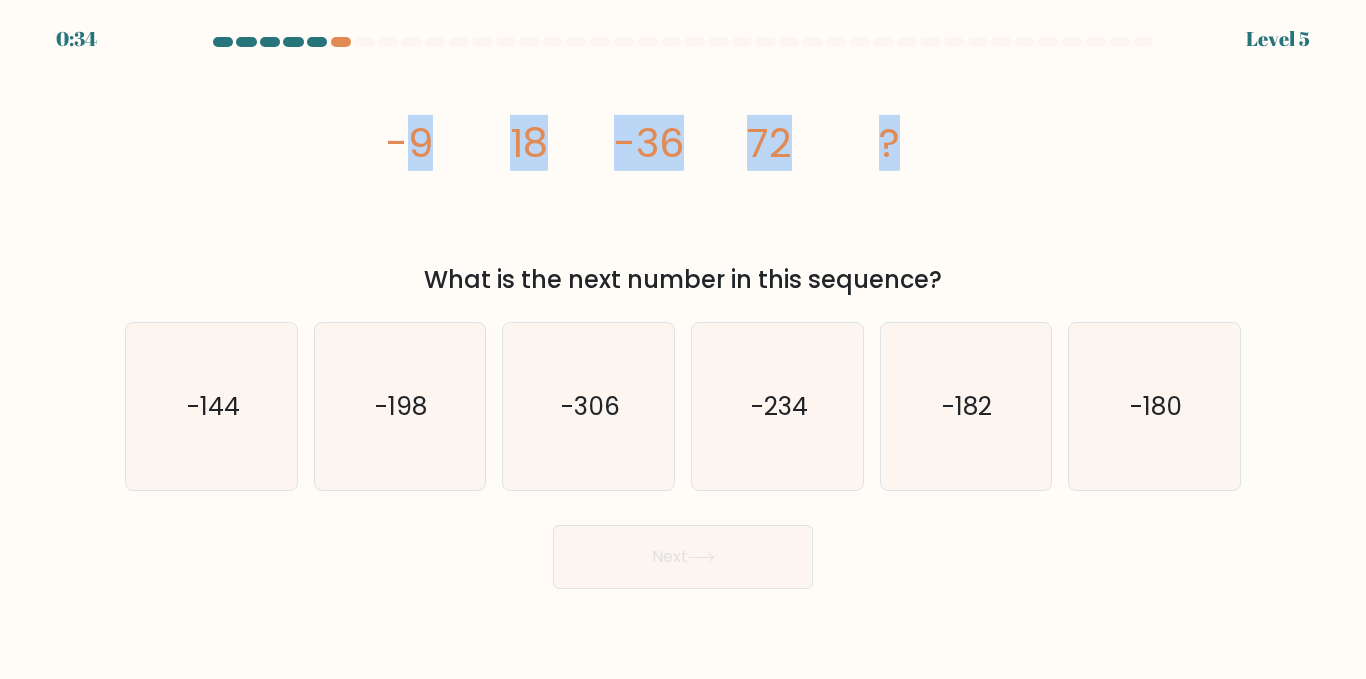 drag, startPoint x: 921, startPoint y: 135, endPoint x: 403, endPoint y: 112, distance: 518.5104 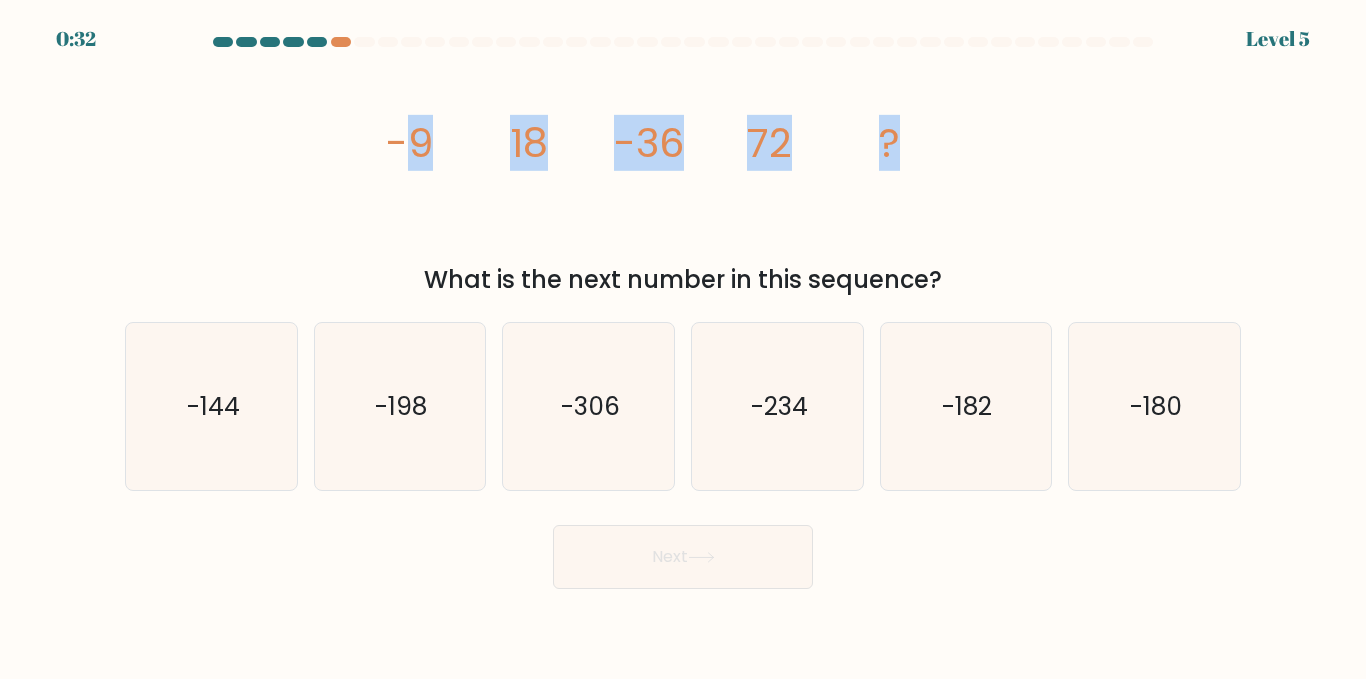 copy on "9
18
-36
72
?" 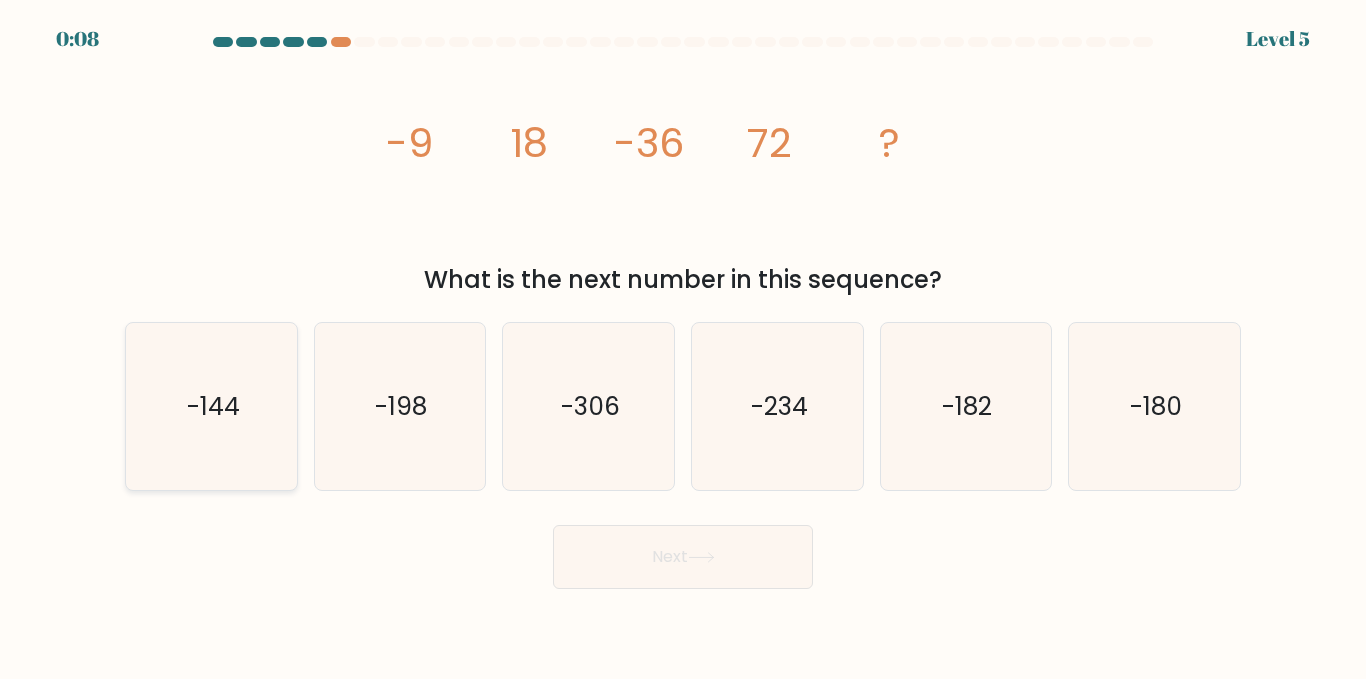 click on "-144" 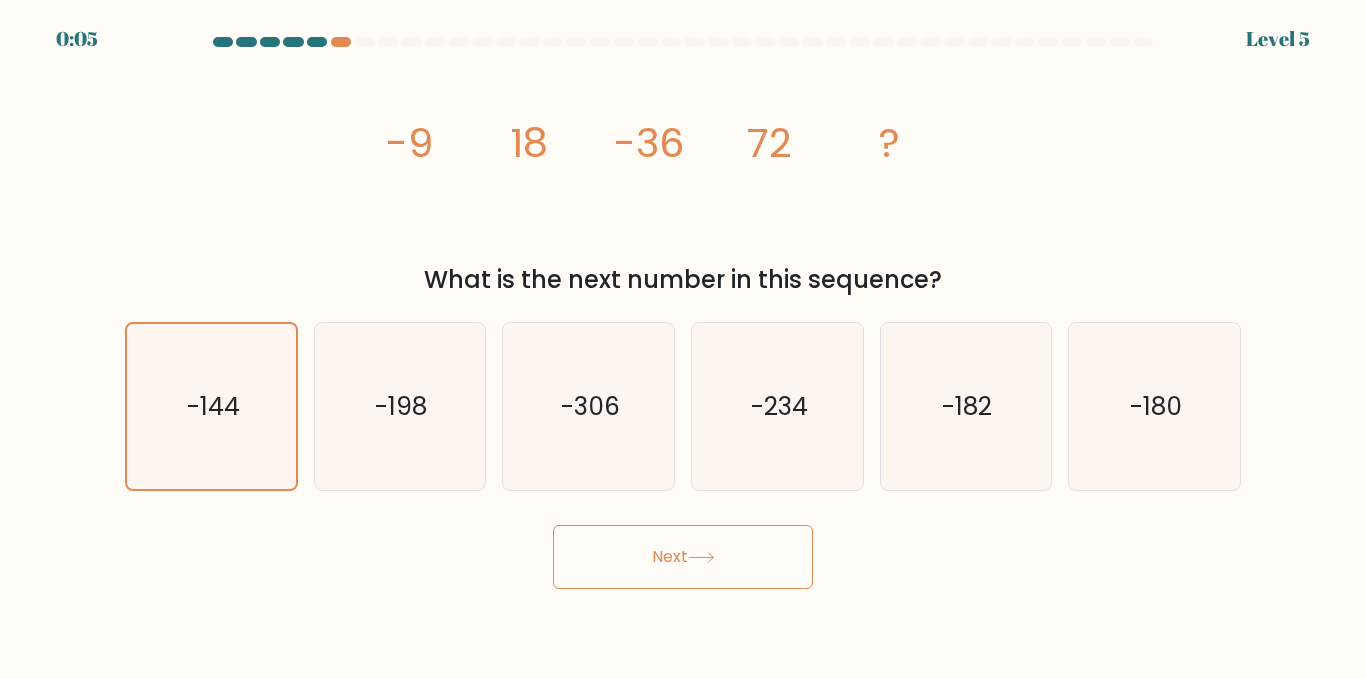 click on "Next" at bounding box center [683, 557] 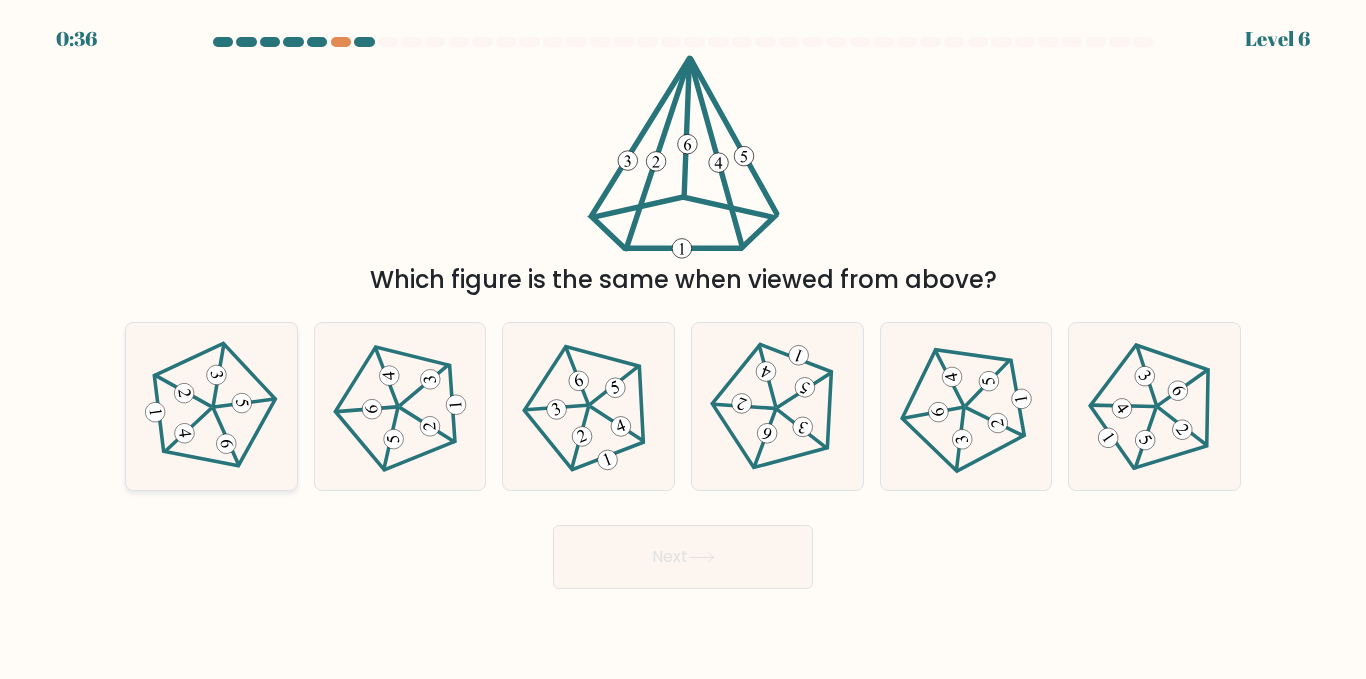 click 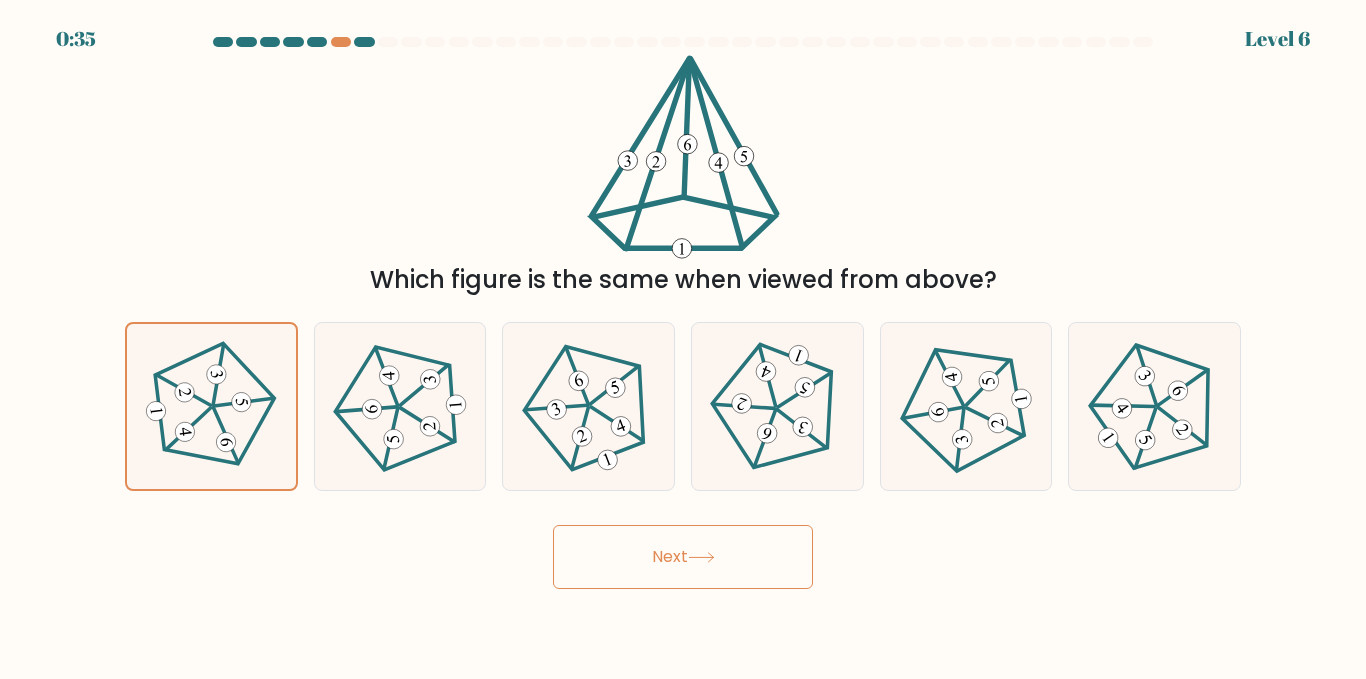 click on "Next" at bounding box center [683, 557] 